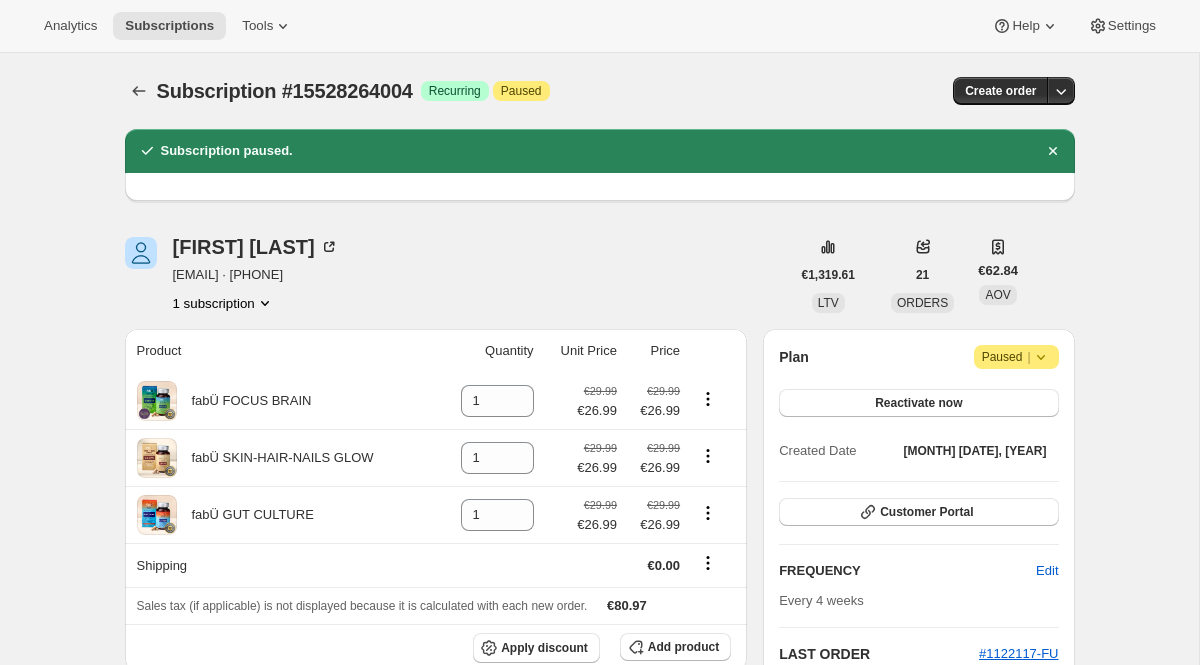 scroll, scrollTop: 0, scrollLeft: 0, axis: both 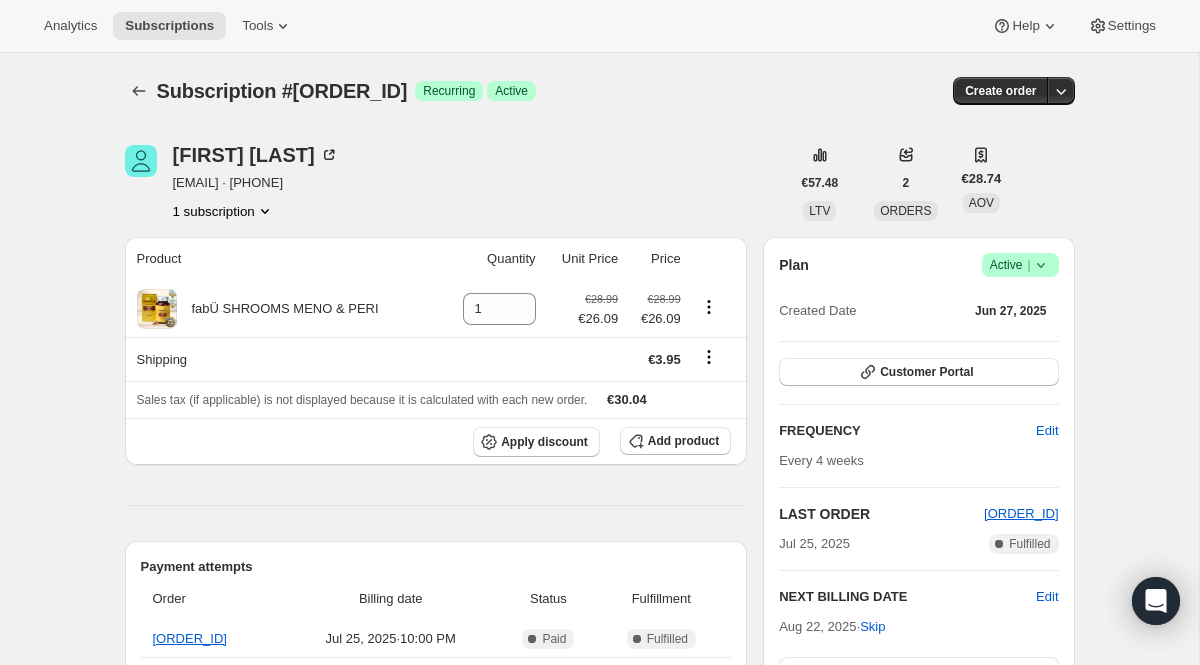 click on "Active |" at bounding box center [1020, 265] 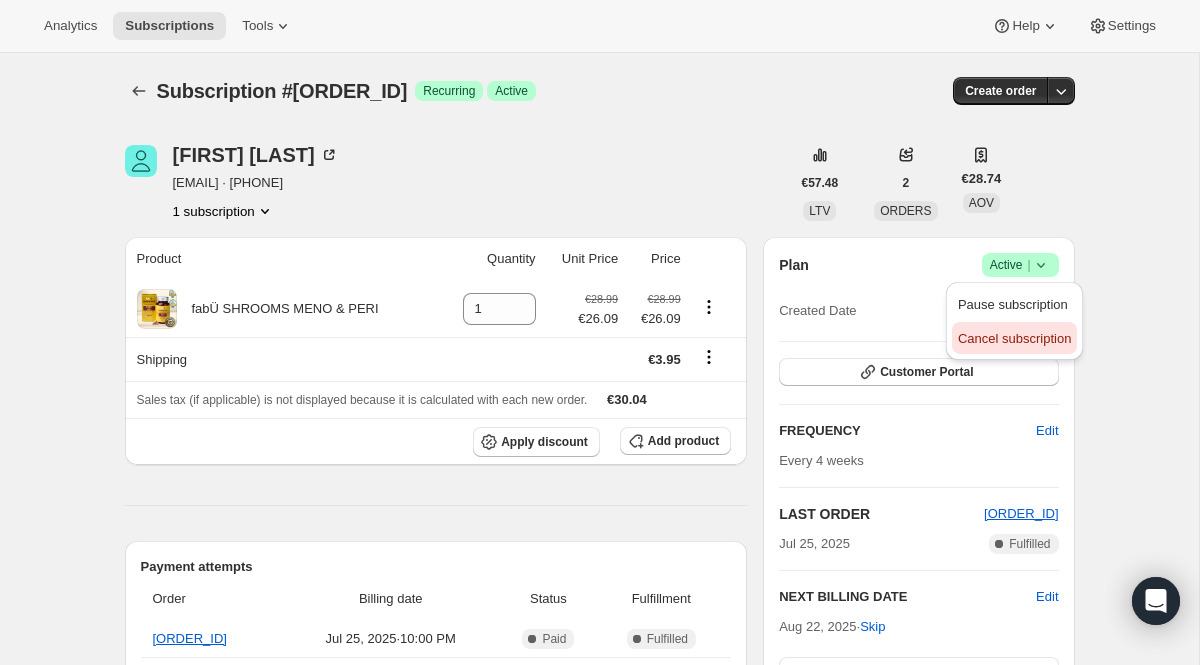 click on "Cancel subscription" at bounding box center (1014, 339) 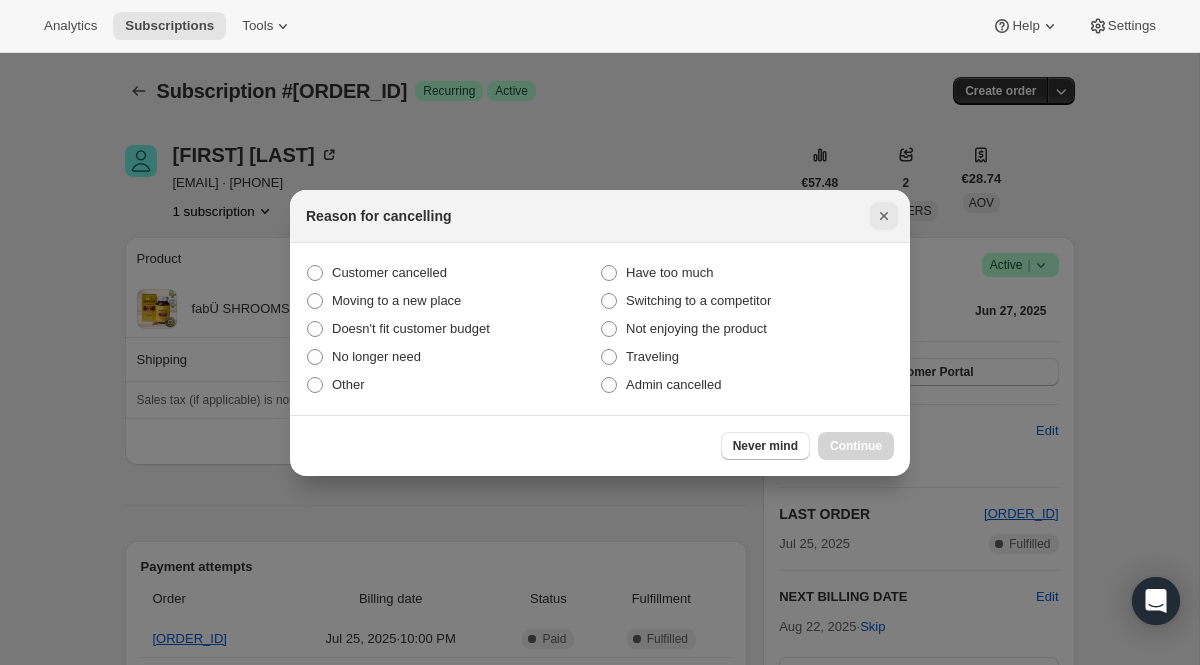 click 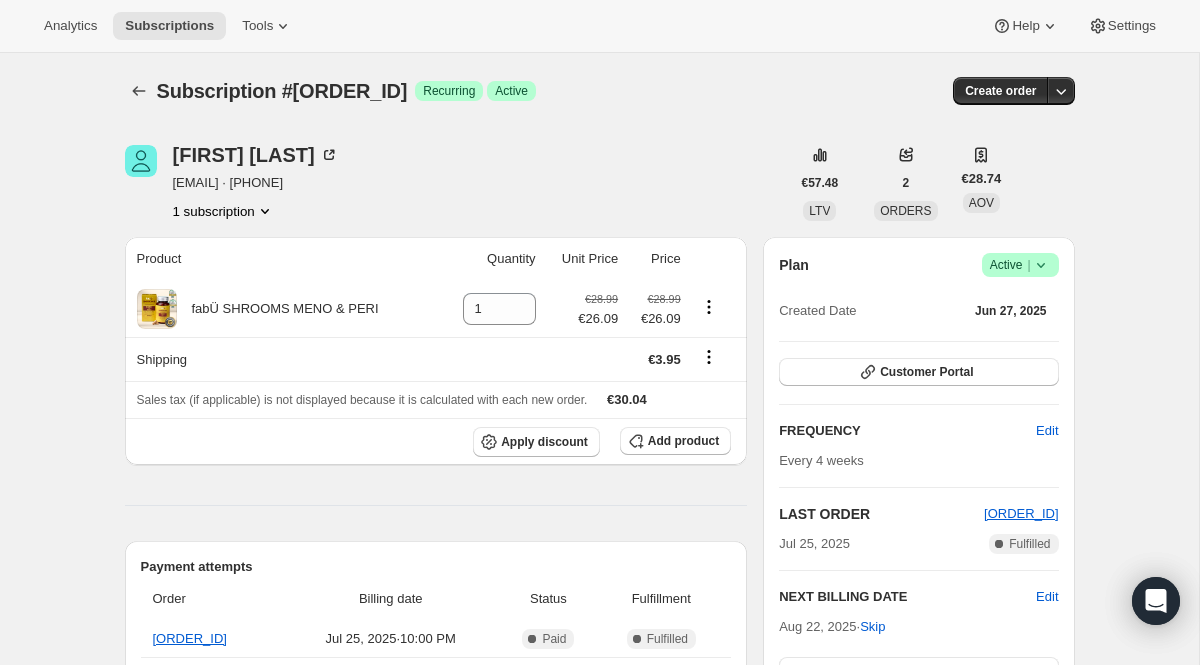 click on "Success Active |" at bounding box center (1020, 265) 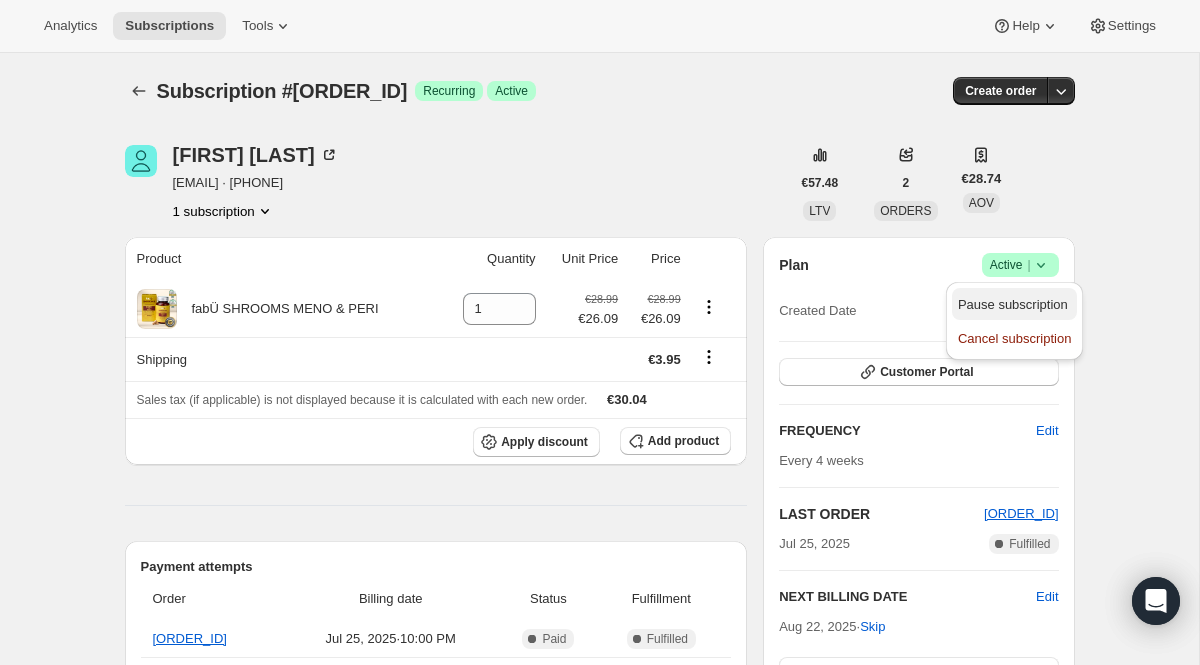 click on "Pause subscription" at bounding box center (1013, 304) 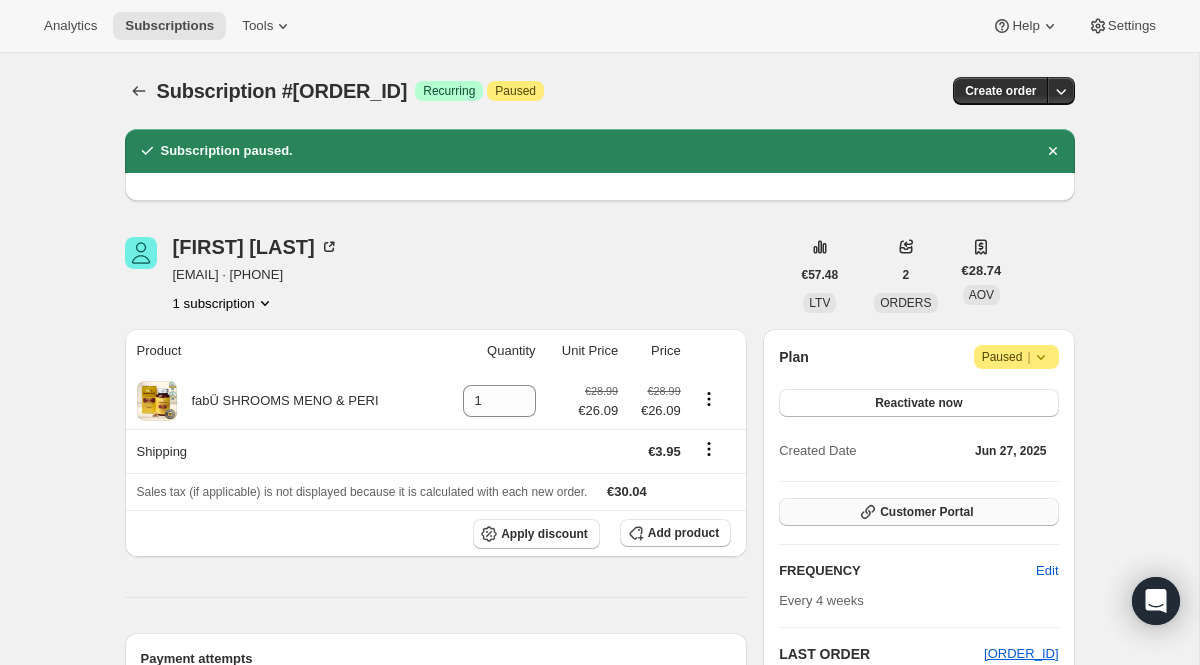 click on "Customer Portal" at bounding box center [926, 512] 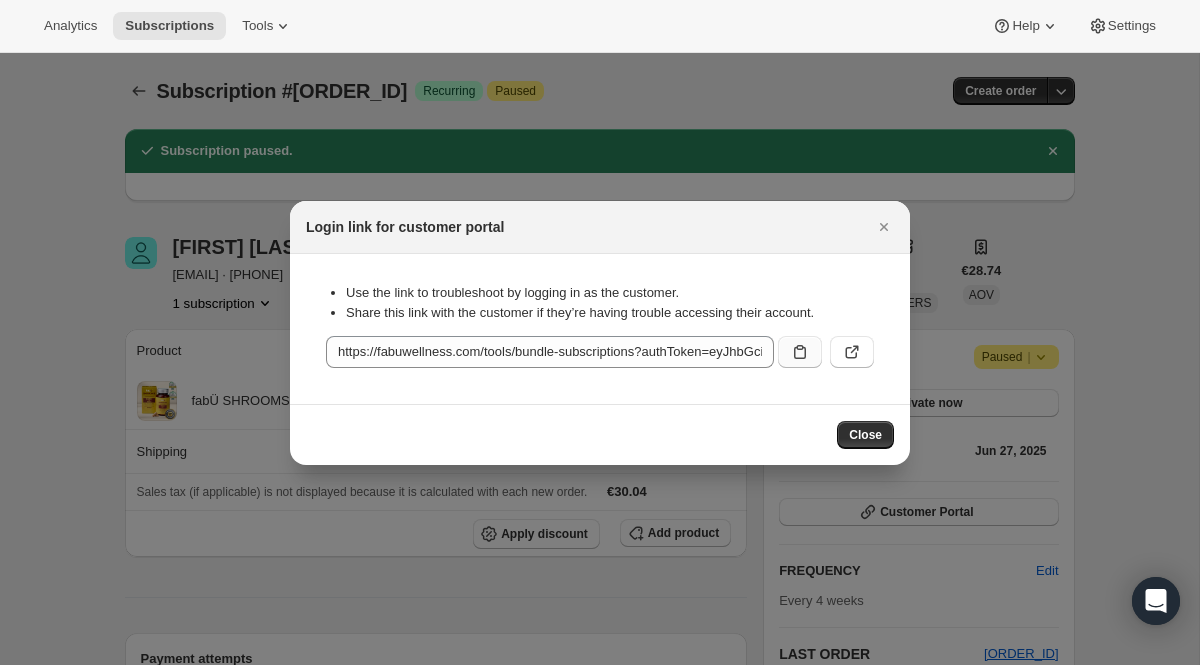 click at bounding box center (800, 352) 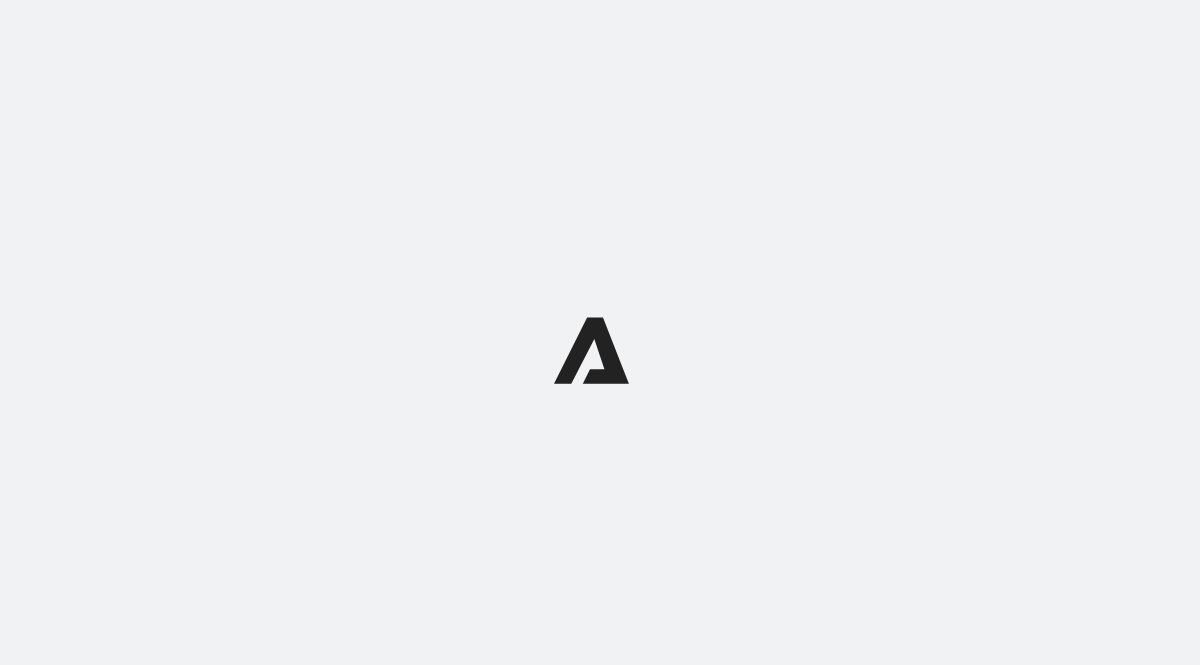 scroll, scrollTop: 0, scrollLeft: 0, axis: both 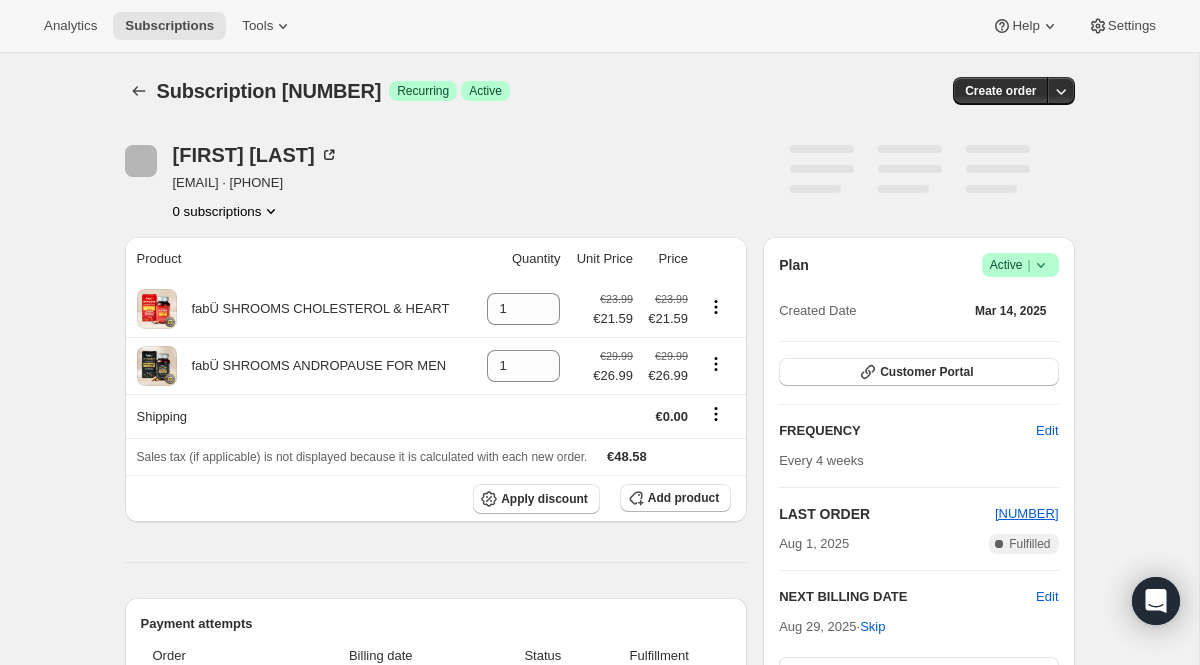 click on "Active |" at bounding box center (1020, 265) 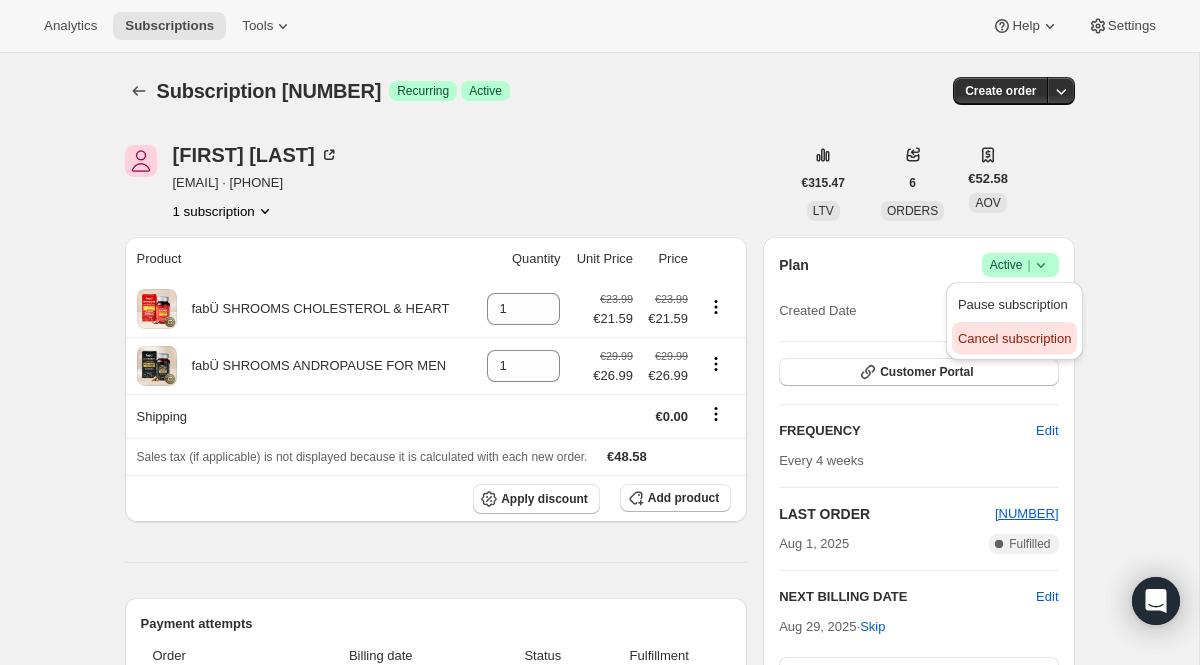 click on "Cancel subscription" at bounding box center (1014, 338) 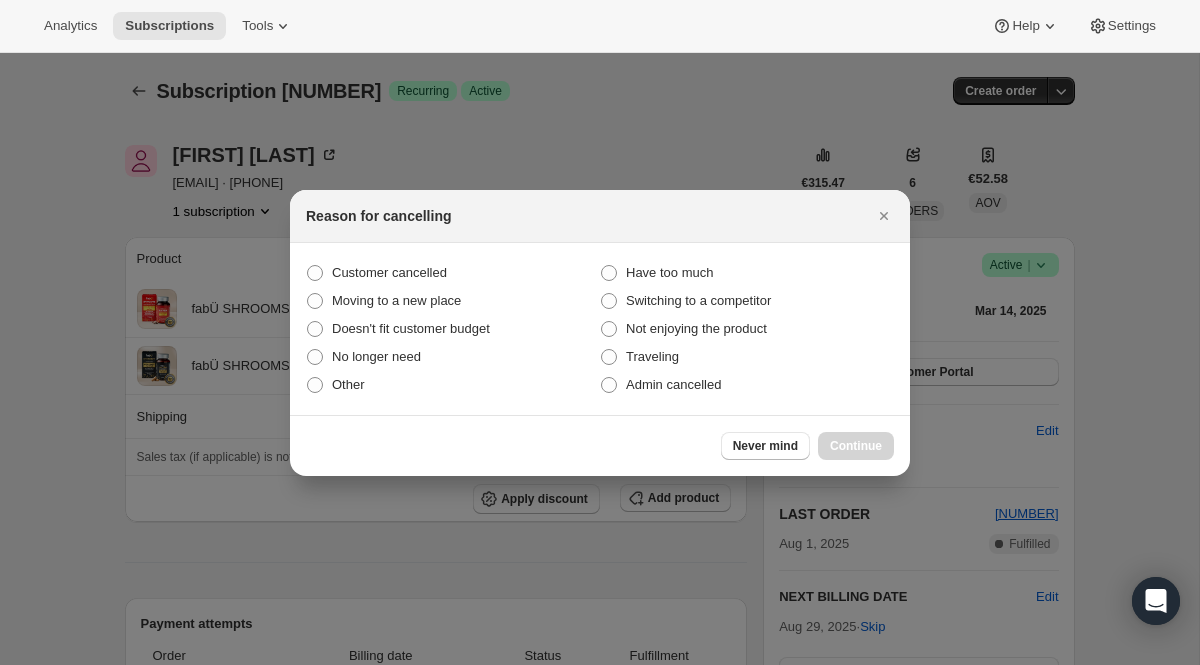 click on "Customer cancelled Have too much Moving to a new place Switching to a competitor Doesn't fit customer budget Not enjoying the product No longer need Traveling Other Admin cancelled" at bounding box center (600, 329) 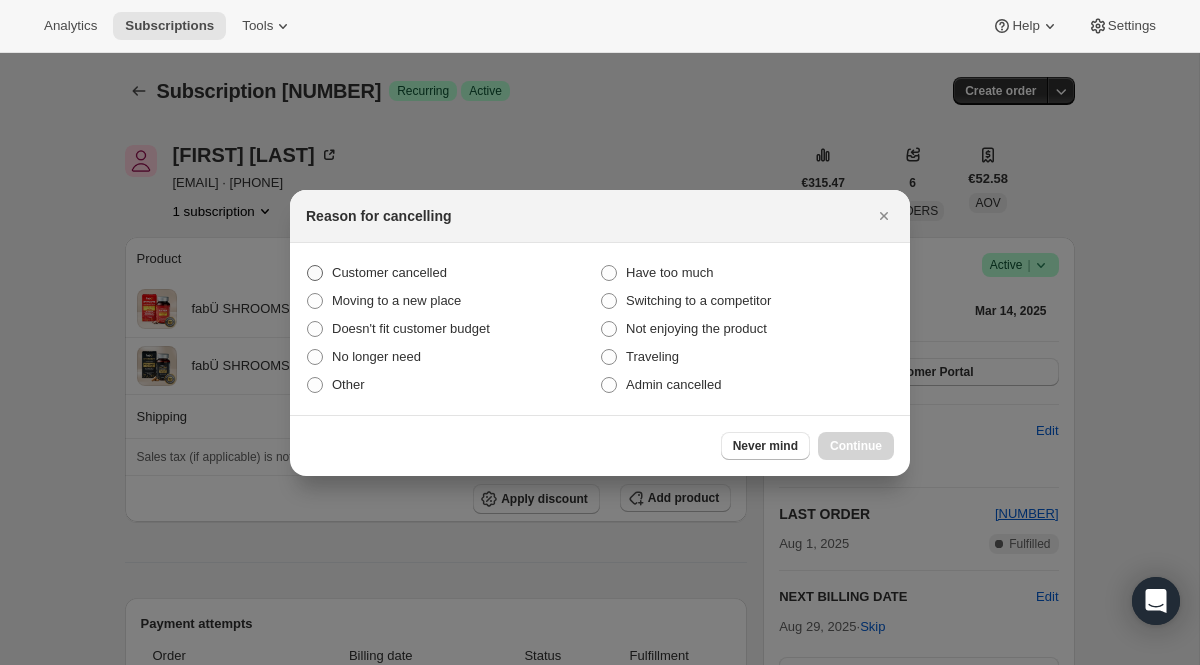 click on "Customer cancelled" at bounding box center [453, 273] 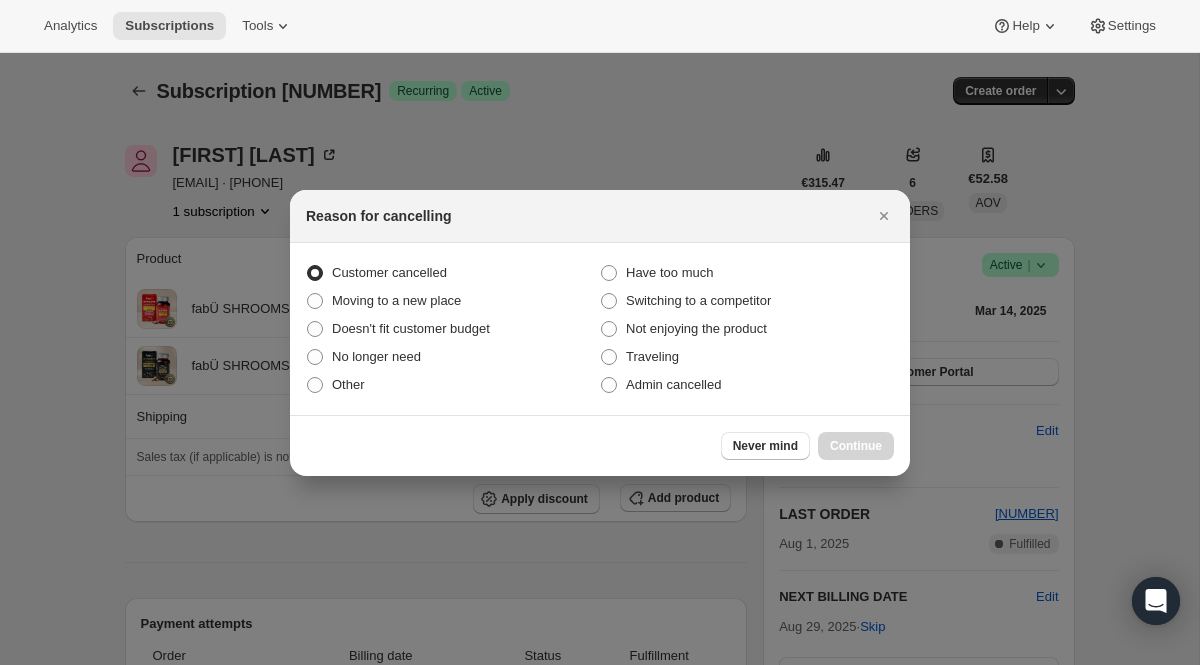 radio on "true" 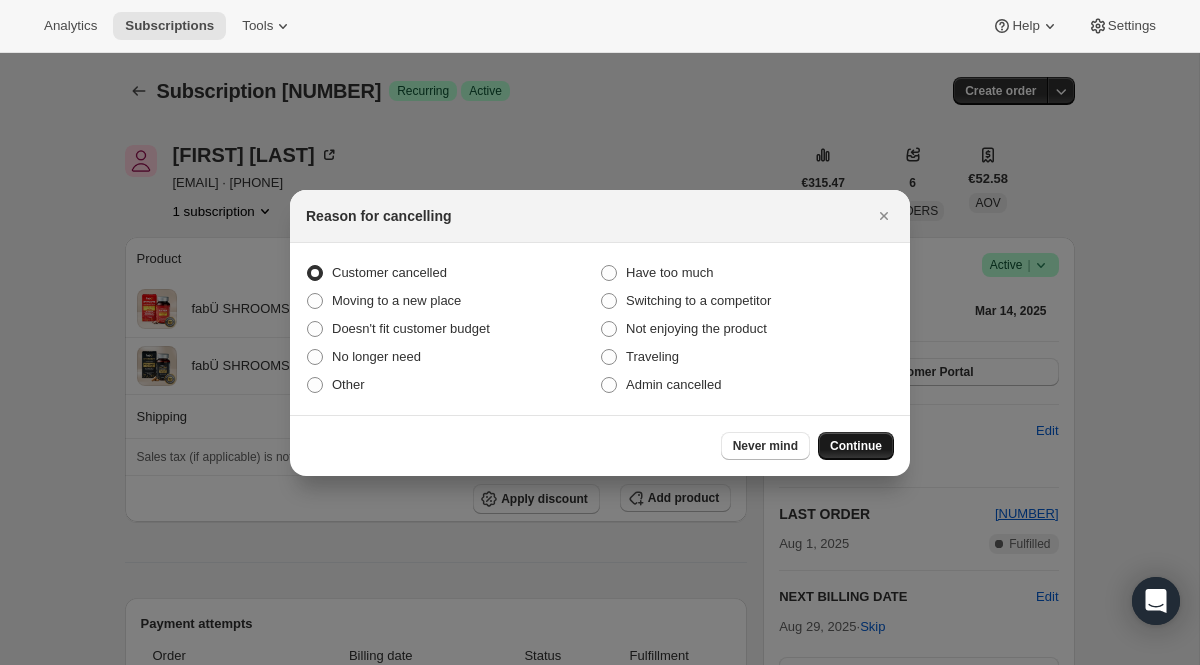 click on "Continue" at bounding box center (856, 446) 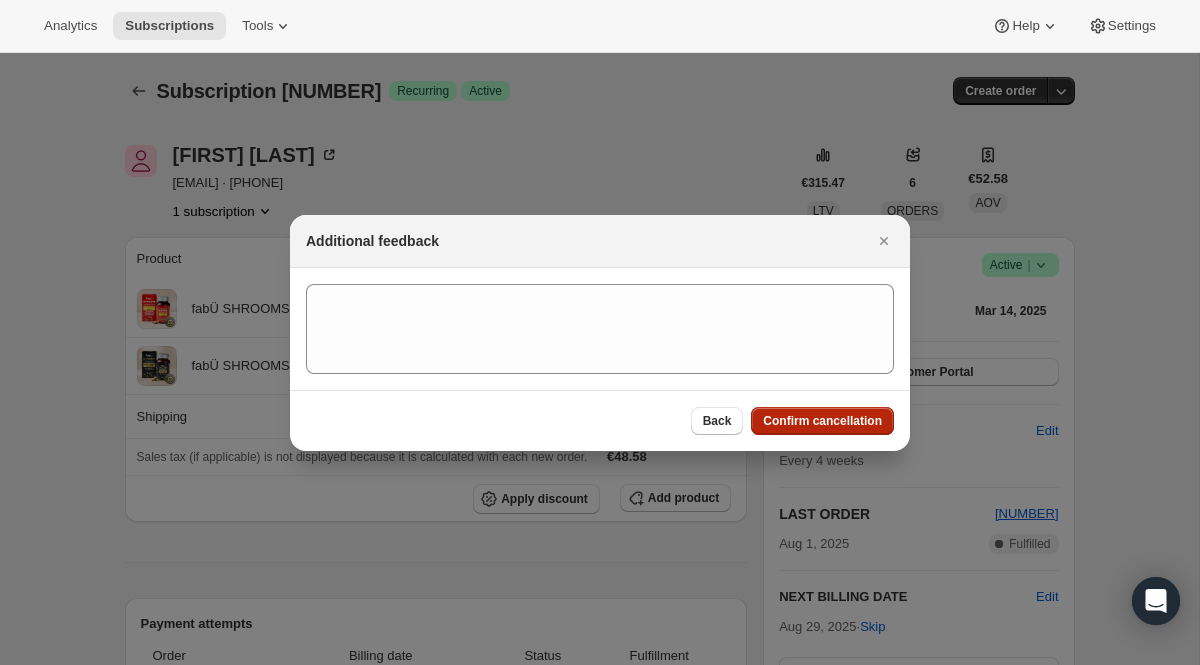 click on "Confirm cancellation" at bounding box center (822, 421) 